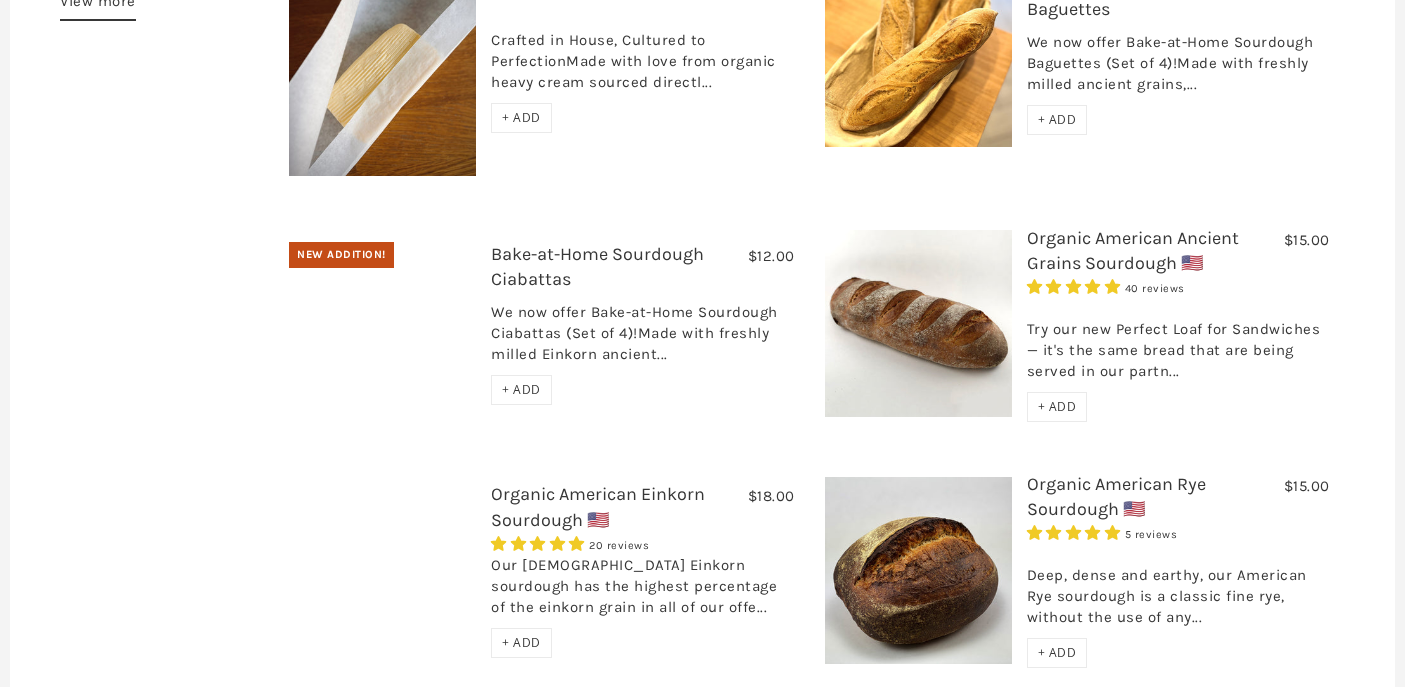 scroll, scrollTop: 794, scrollLeft: 0, axis: vertical 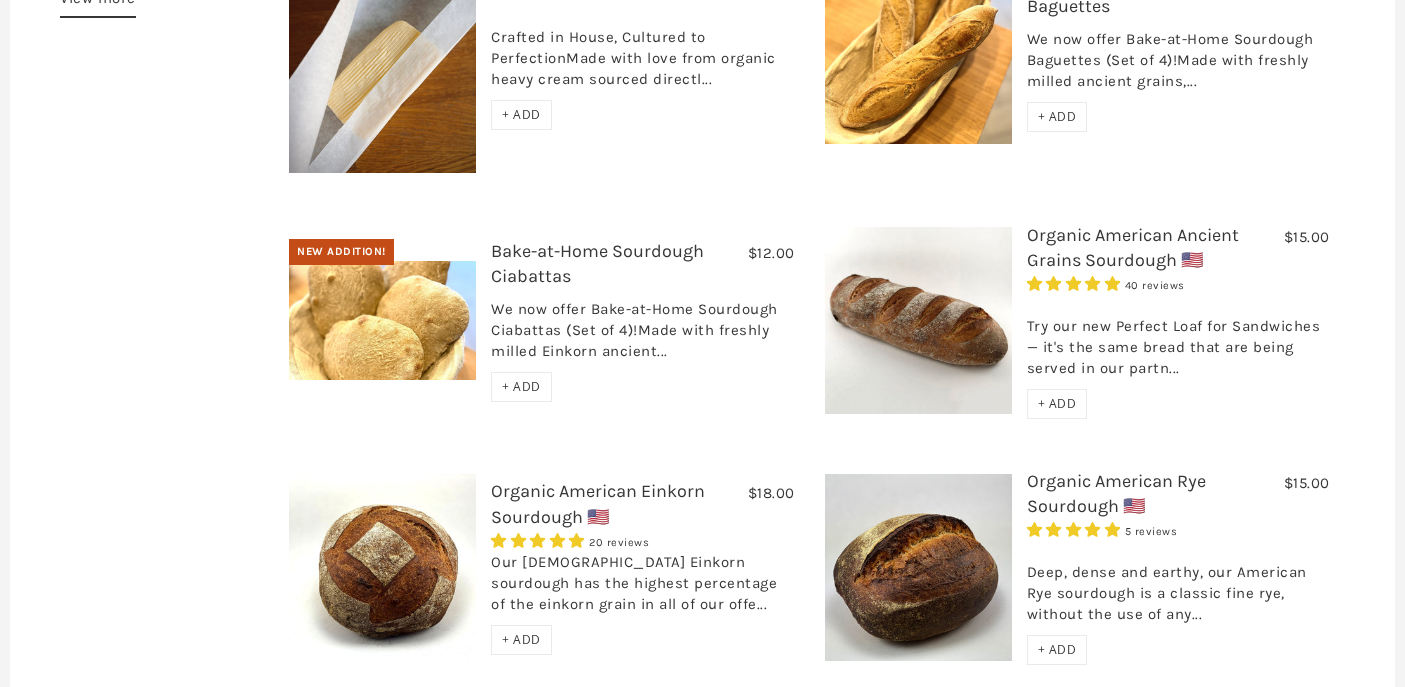 click at bounding box center (382, 320) 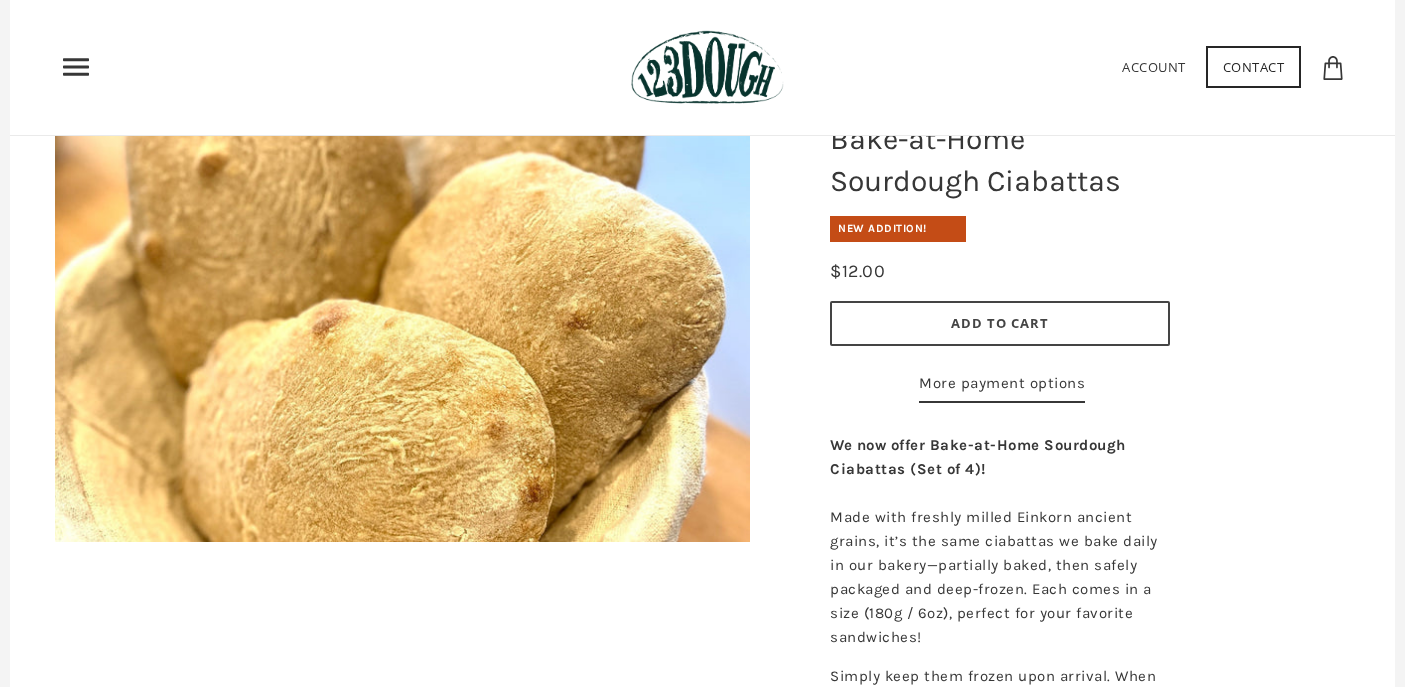 scroll, scrollTop: 94, scrollLeft: 0, axis: vertical 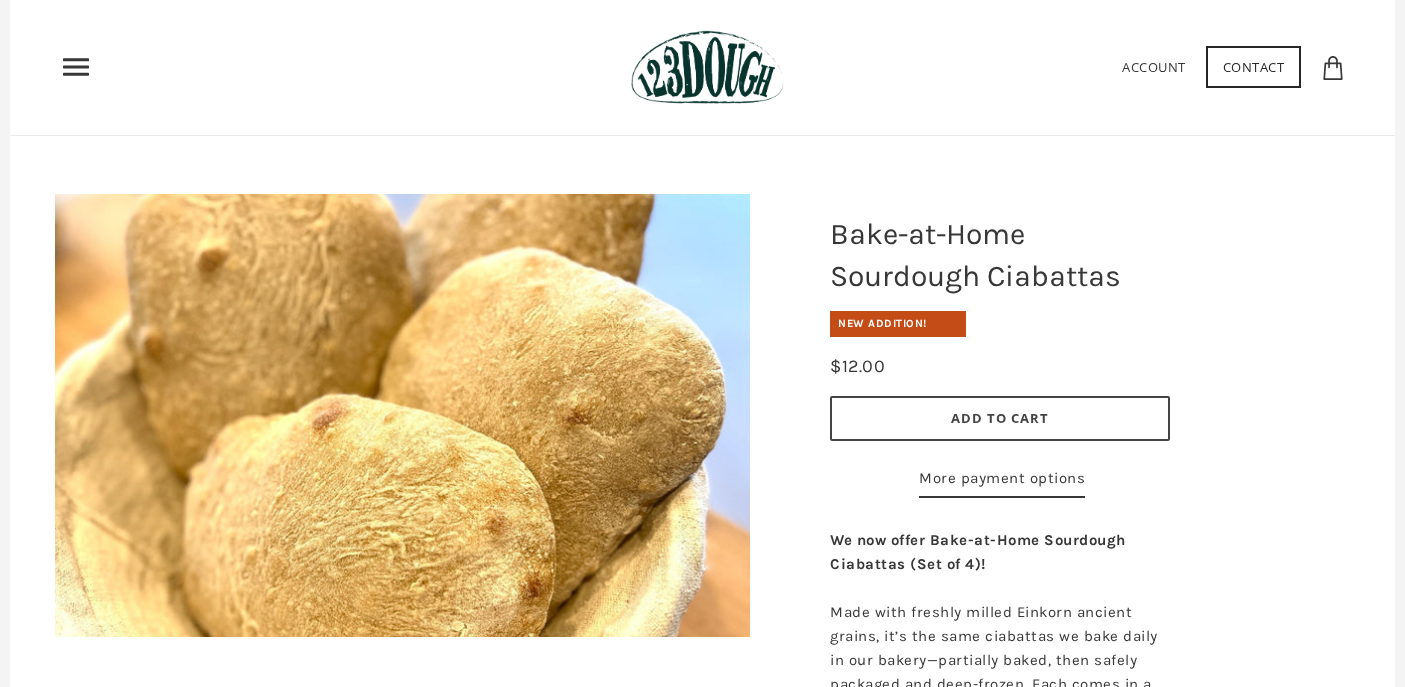 click on "Add to Cart" at bounding box center (1000, 418) 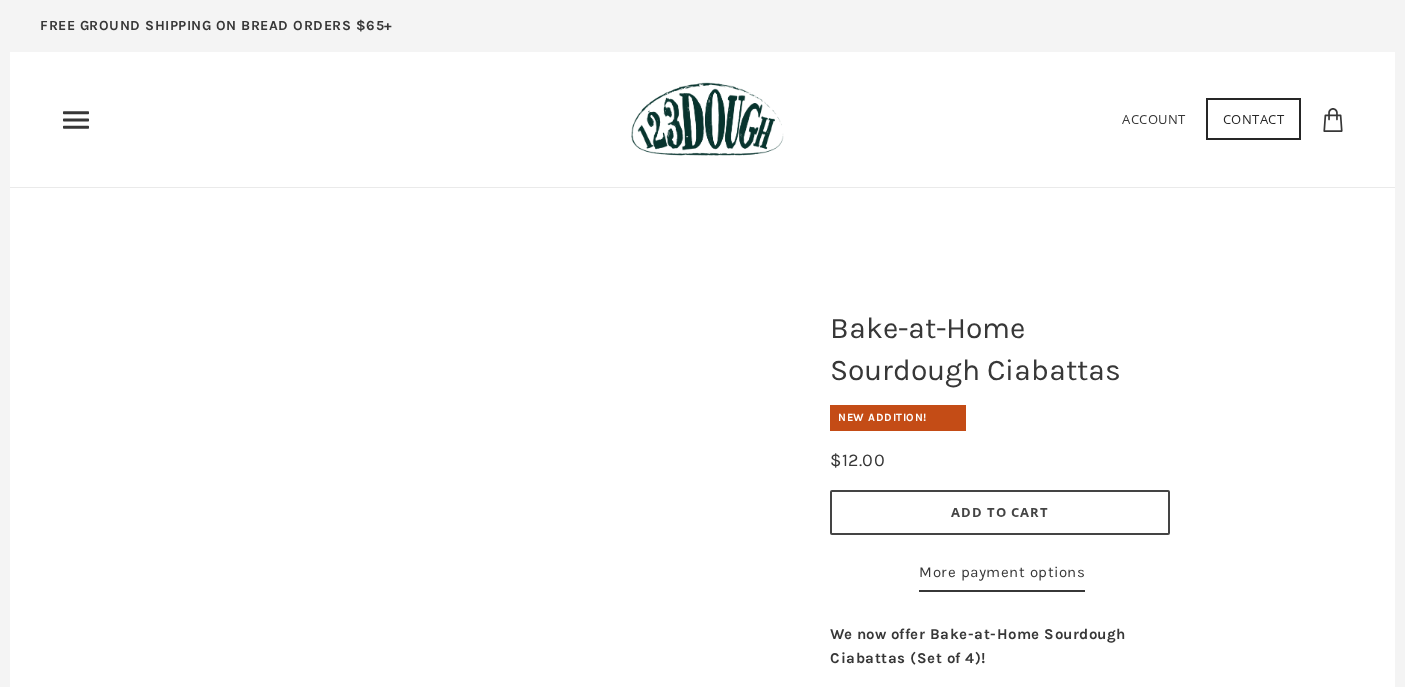 scroll, scrollTop: 94, scrollLeft: 0, axis: vertical 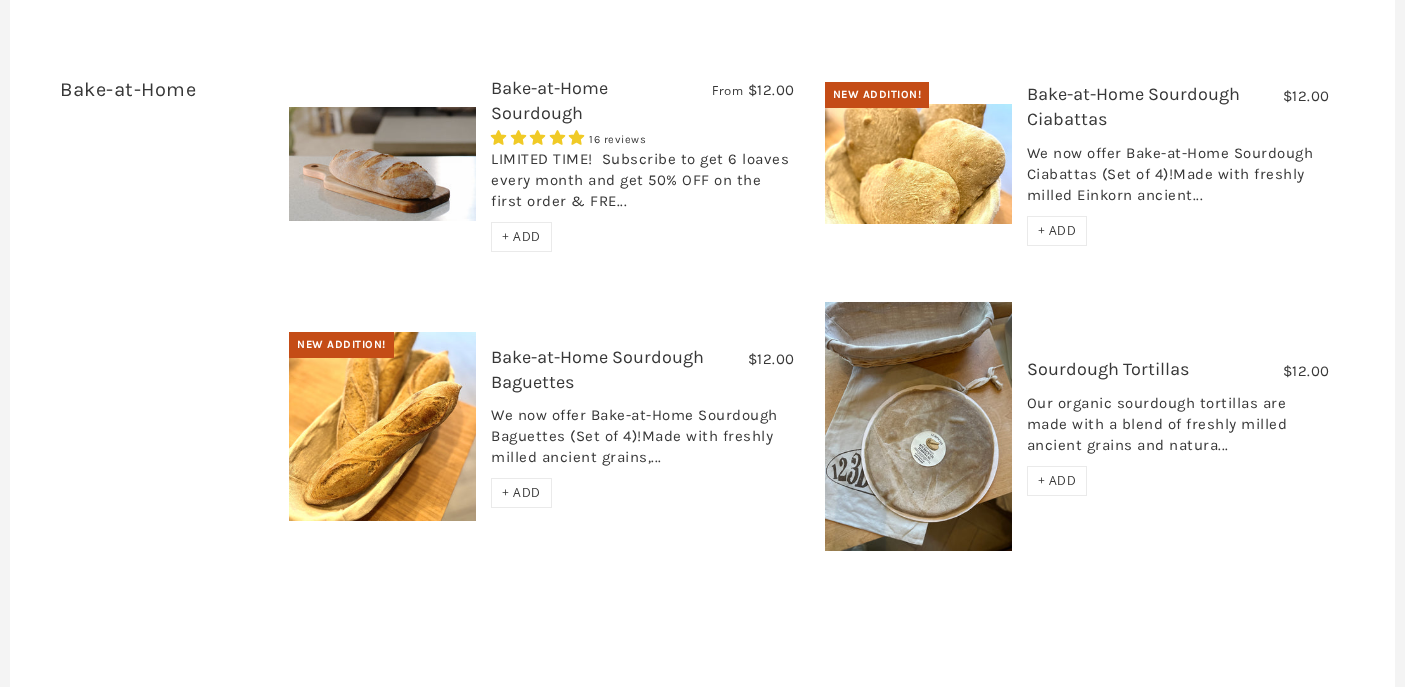 click at bounding box center (918, 427) 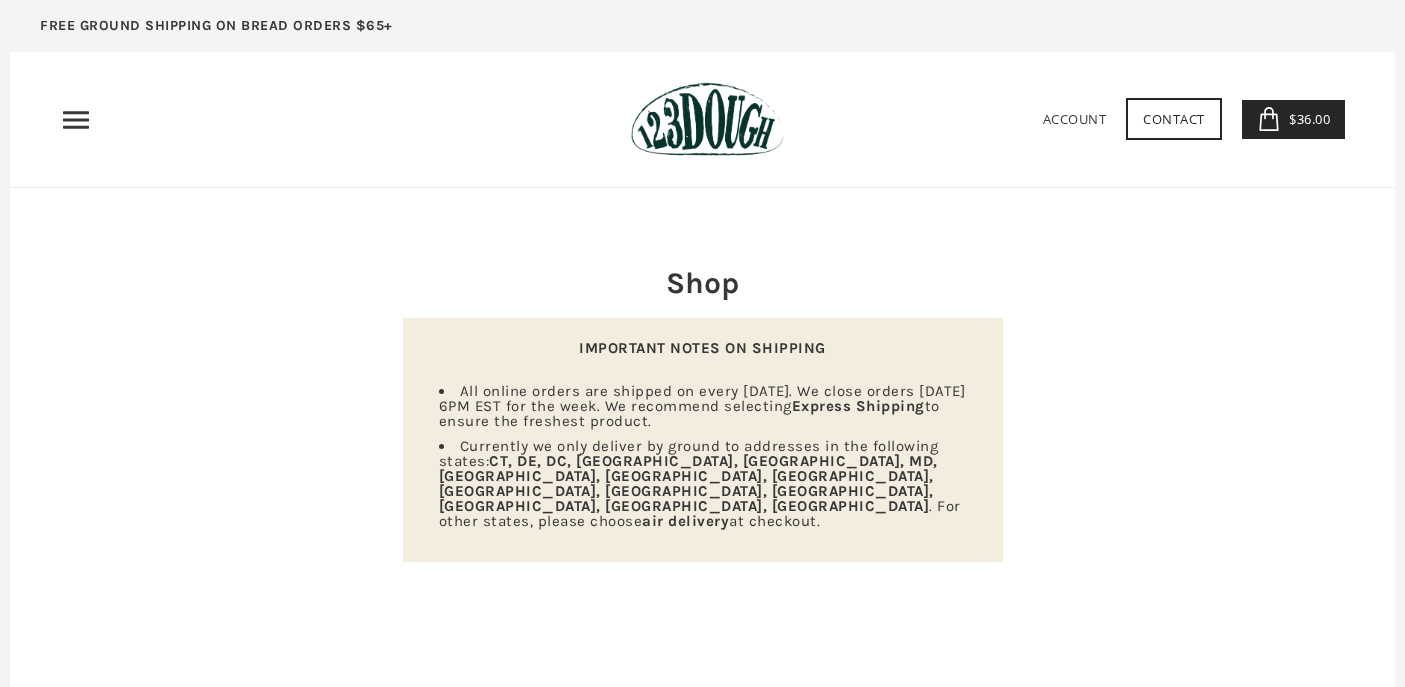 scroll, scrollTop: 0, scrollLeft: 0, axis: both 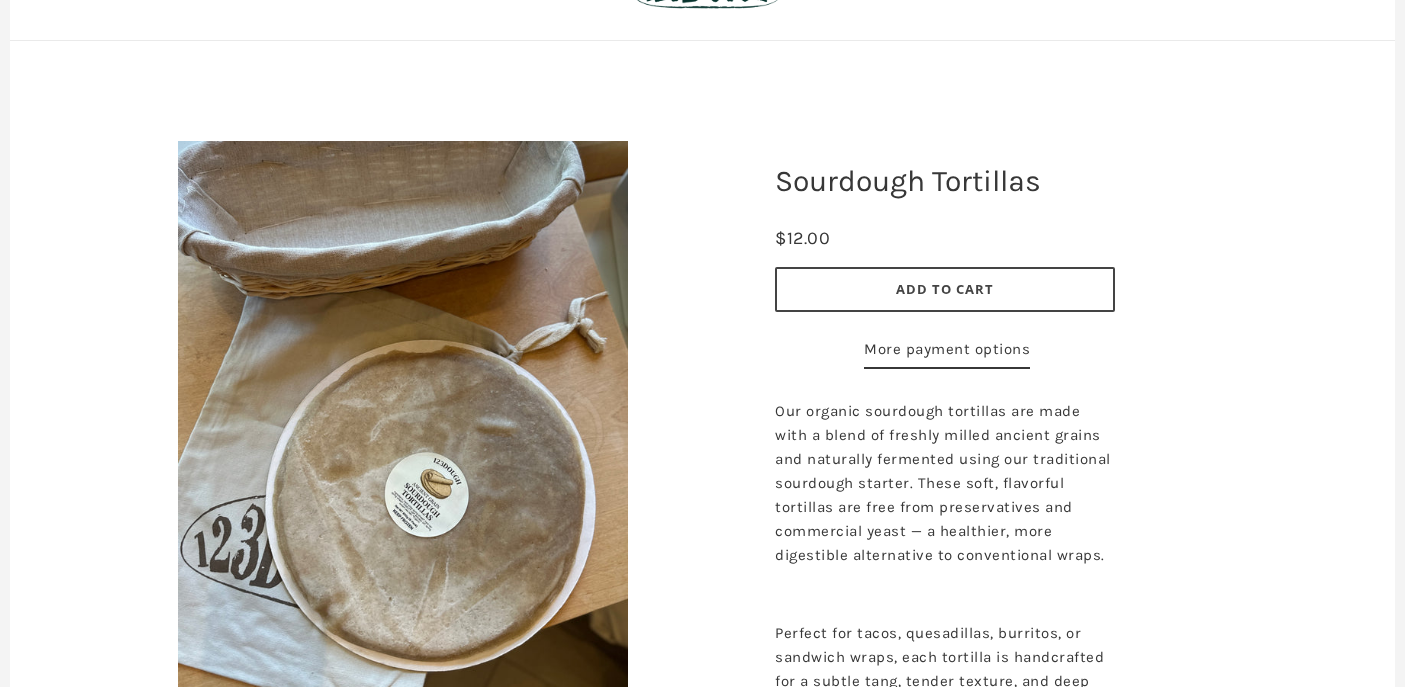 click on "Add to Cart" at bounding box center [945, 289] 